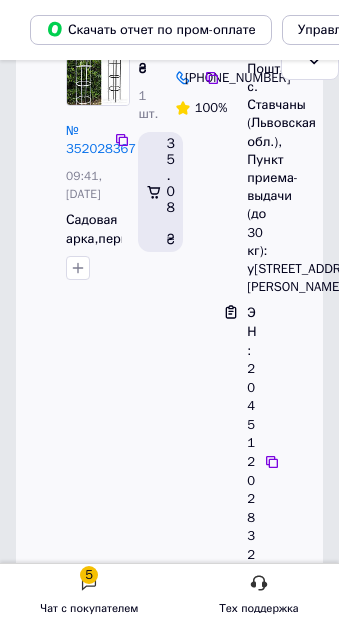 scroll, scrollTop: 337, scrollLeft: 0, axis: vertical 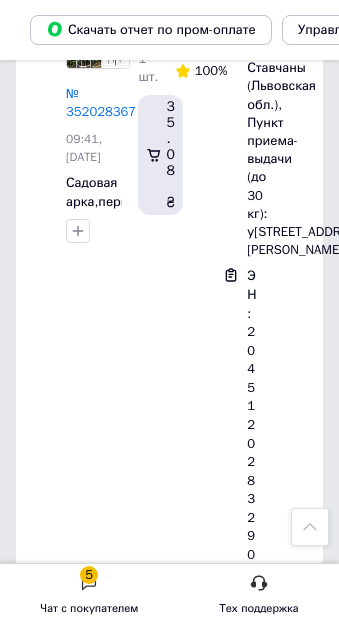 click on "Принятые 4" at bounding box center (-117, 227) 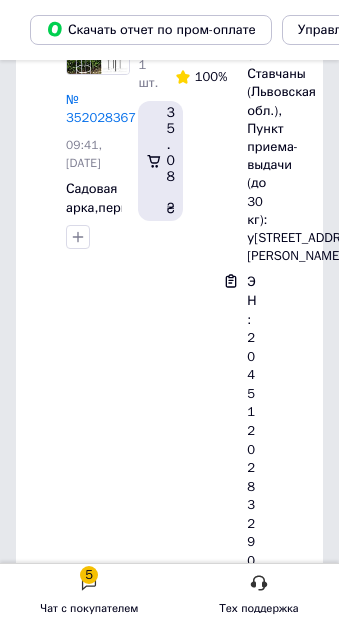 scroll, scrollTop: 337, scrollLeft: 0, axis: vertical 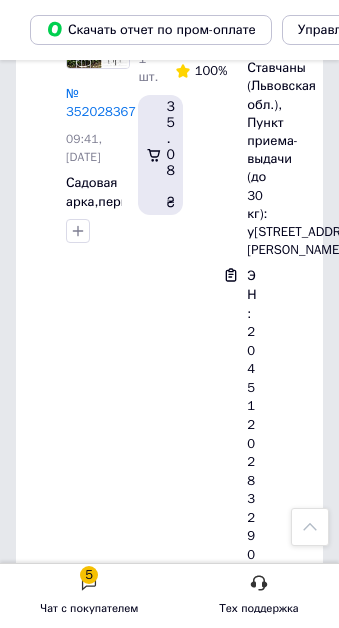 click on "Заказы" at bounding box center [-119, 167] 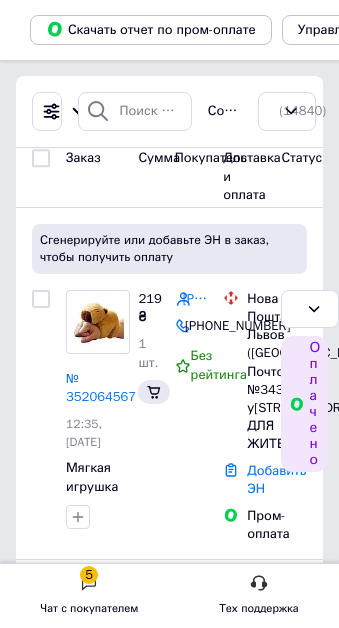 click on "Принятые 3" at bounding box center (-117, 227) 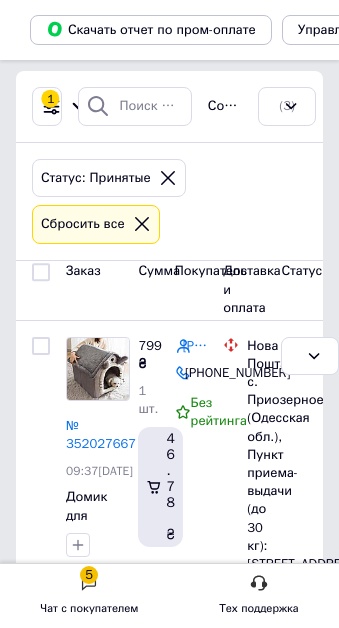 scroll, scrollTop: 151, scrollLeft: 0, axis: vertical 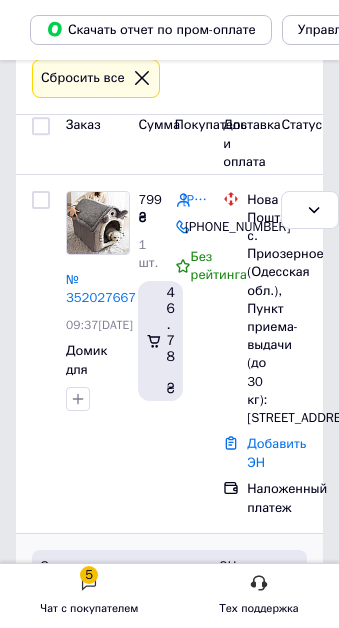 drag, startPoint x: 1006, startPoint y: 363, endPoint x: 887, endPoint y: 359, distance: 119.06721 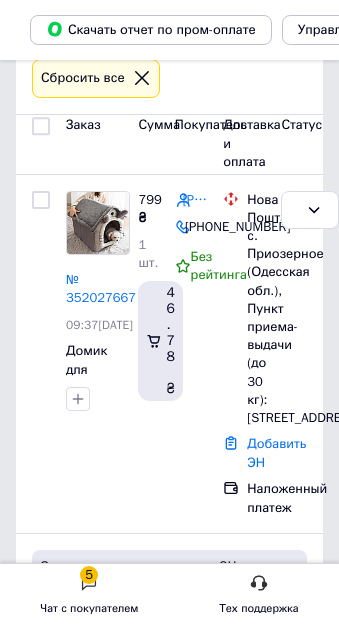 copy on "[PERSON_NAME]" 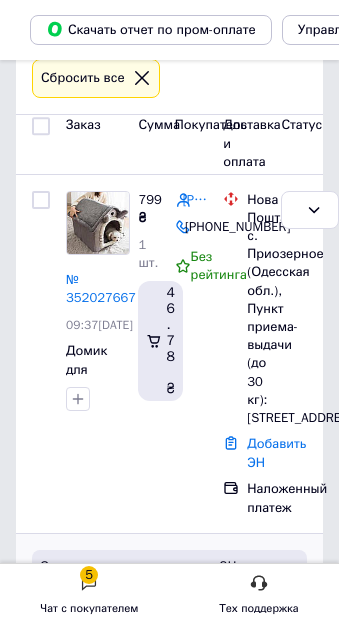 click at bounding box center [265, 1037] 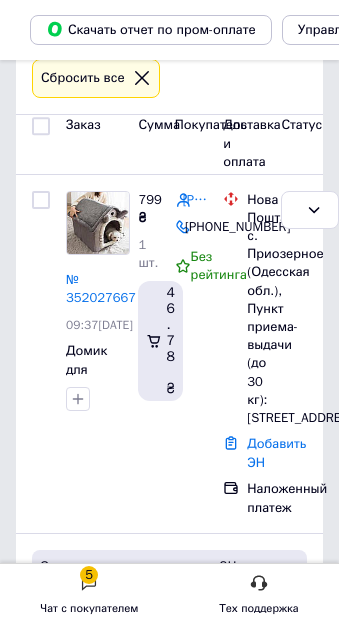 scroll, scrollTop: 500, scrollLeft: 0, axis: vertical 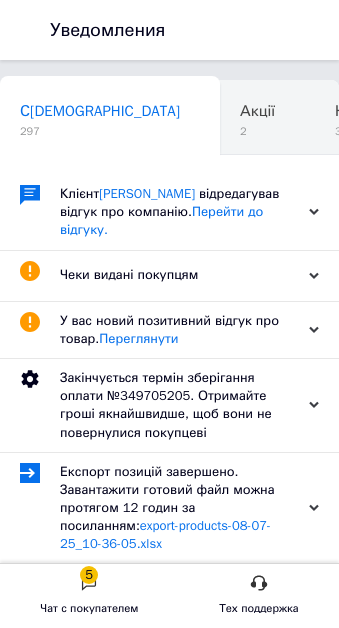 click on "Товары и услуги" at bounding box center (-117, 157) 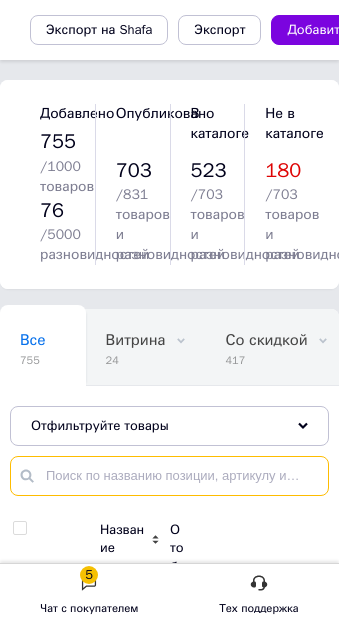 click at bounding box center (169, 476) 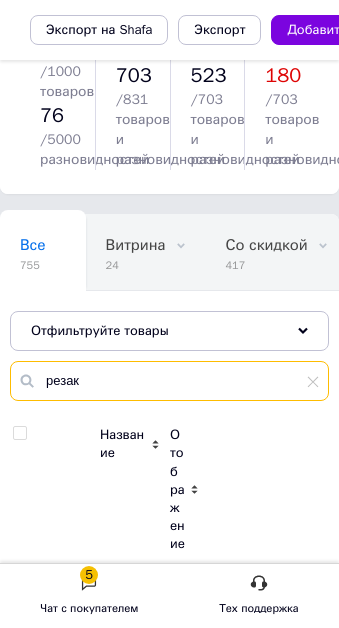 scroll, scrollTop: 76, scrollLeft: 0, axis: vertical 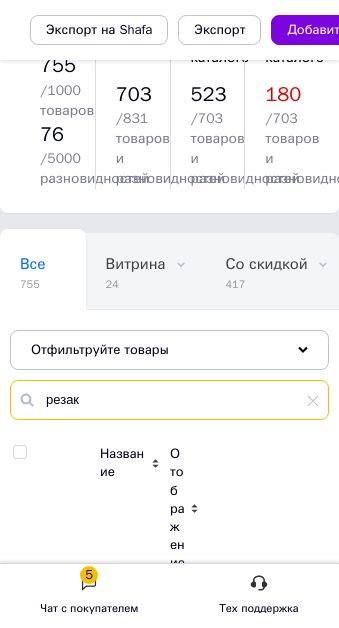 type on "резак" 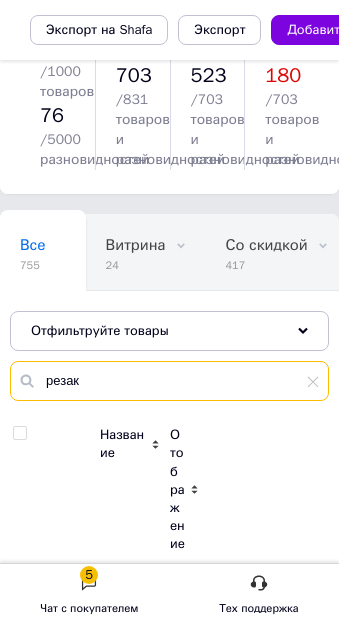 scroll, scrollTop: 76, scrollLeft: 0, axis: vertical 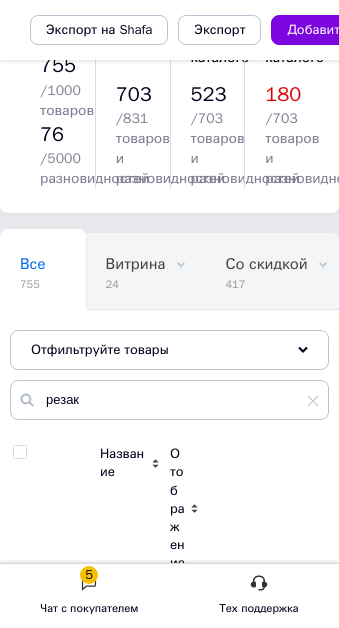 click on "Заказы и сообщения 0 2" at bounding box center [-117, 114] 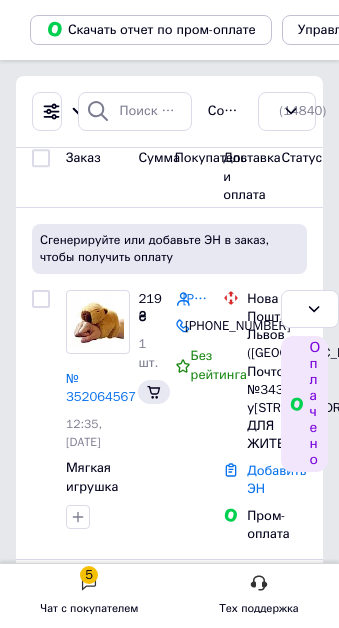 click on "Оплаченные 3" at bounding box center (-117, 283) 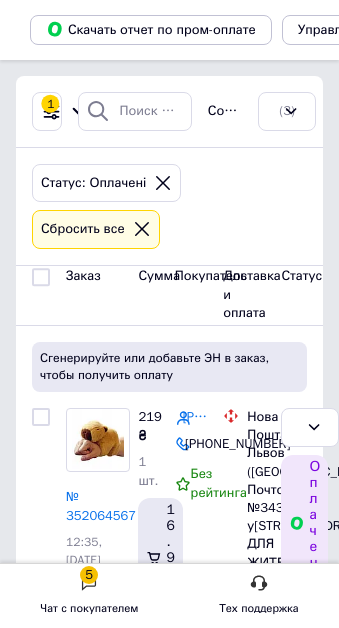 scroll, scrollTop: 244, scrollLeft: 0, axis: vertical 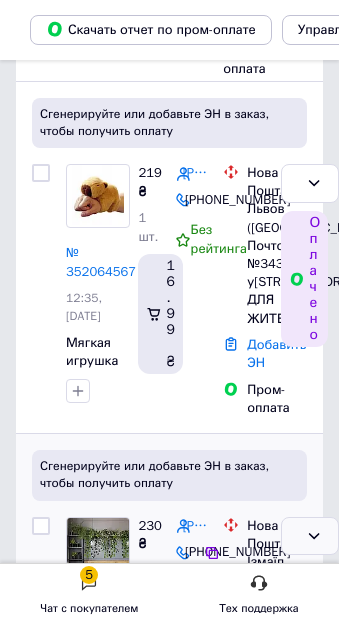 click on "Оплаченный" at bounding box center (298, 536) 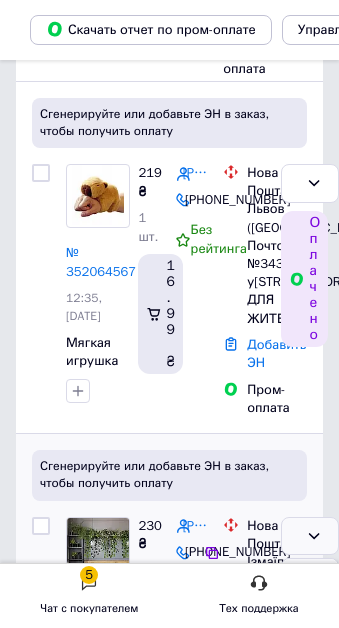 click on "Принят" at bounding box center (310, 598) 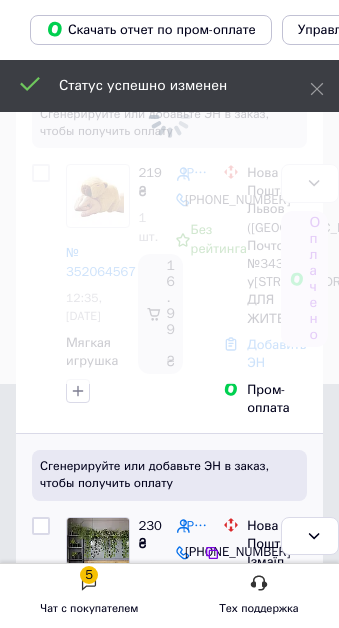 drag, startPoint x: 1384, startPoint y: 515, endPoint x: 1380, endPoint y: 549, distance: 34.234486 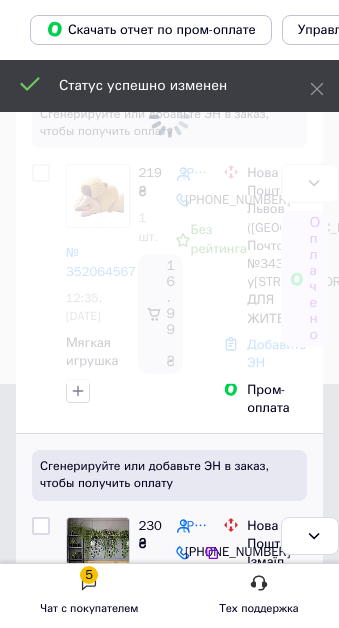 click on "Сгенерируйте или добавьте ЭН в заказ, чтобы получить оплату № 352045612 11:04[DATE] Набор коллекционных карт покемон TCG золотые 55 штук, с редкими натуральными картинками 320 ₴ 1 шт. 27.12 ₴ [PERSON_NAME] [PHONE_NUMBER] 100% [GEOGRAPHIC_DATA] №4365: вул. [STREET_ADDRESS], під’їзд №2 (ТІЛЬКИ ДЛЯ МЕШКАНЦІВ) Добавить ЭН Пром-оплата Оплаченный Оплачено" at bounding box center [169, 1175] 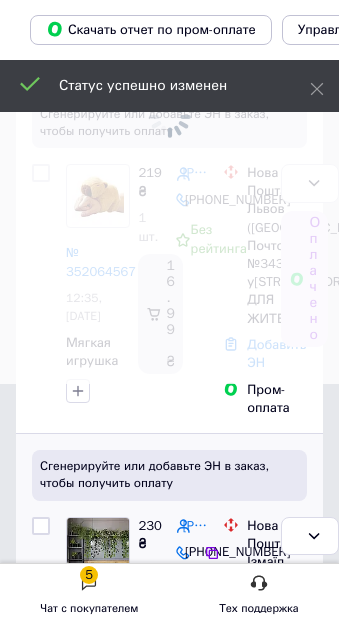 click on "Оплаченный" at bounding box center (298, 1073) 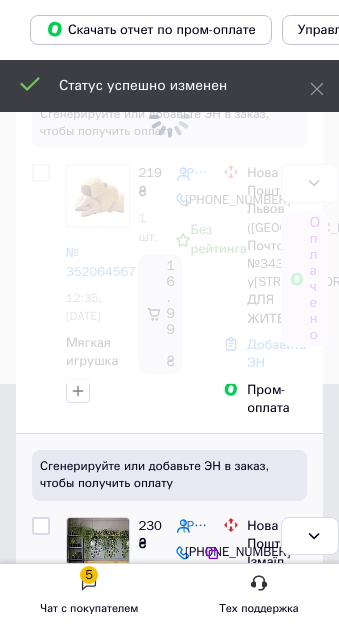 click on "Принят" at bounding box center (310, 1136) 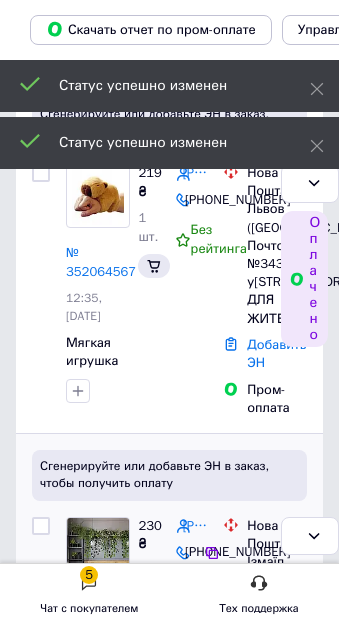 click on "№ 352055853" at bounding box center [101, 615] 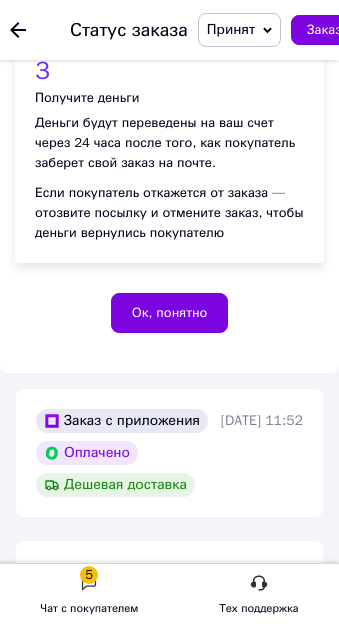 scroll, scrollTop: 798, scrollLeft: 0, axis: vertical 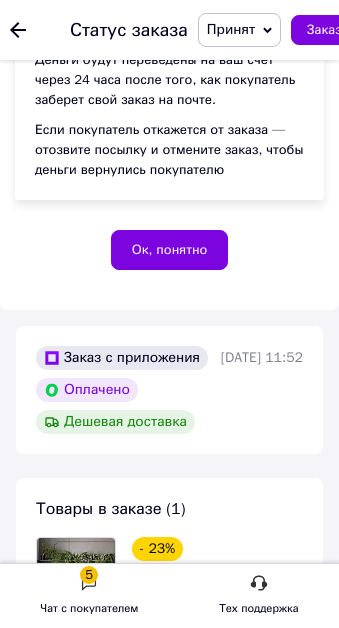 click on "Редактировать" at bounding box center (254, 860) 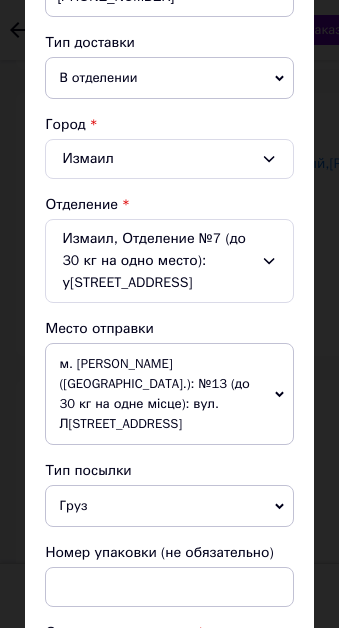 scroll, scrollTop: 627, scrollLeft: 0, axis: vertical 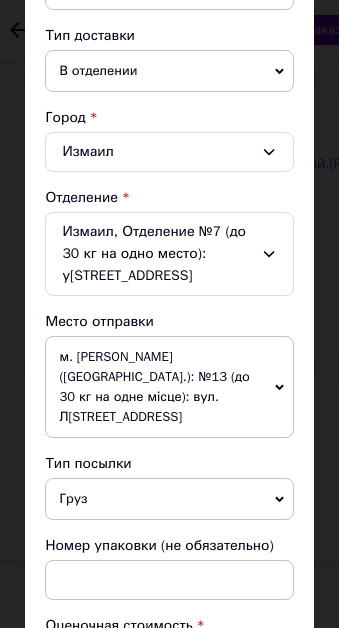click on "2" at bounding box center [62, 902] 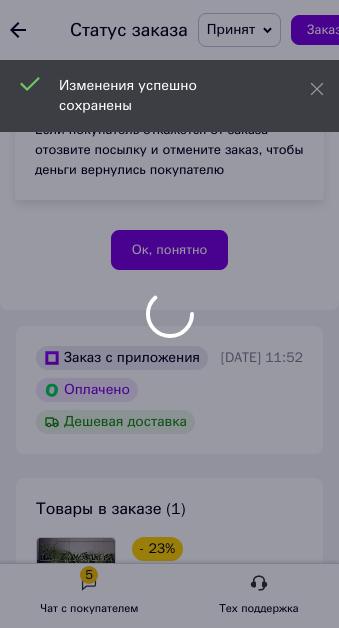scroll, scrollTop: 1298, scrollLeft: 0, axis: vertical 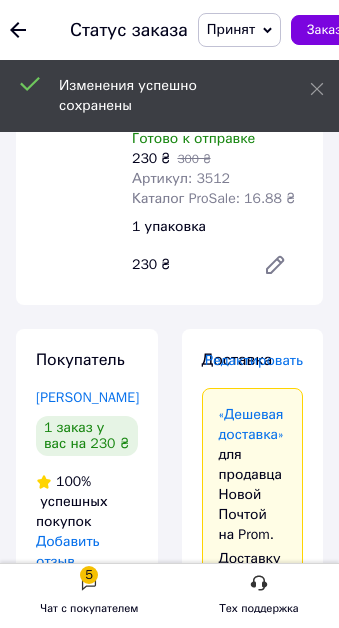 drag, startPoint x: 972, startPoint y: 483, endPoint x: 936, endPoint y: 480, distance: 36.124783 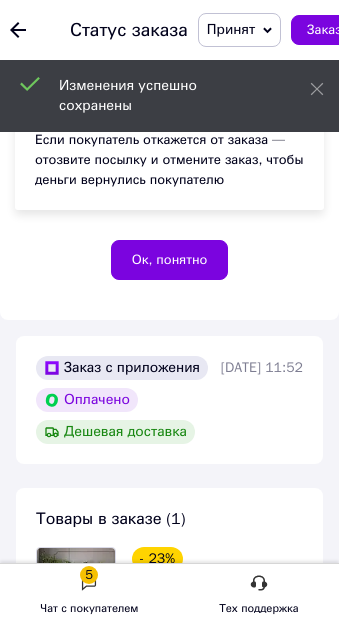 scroll, scrollTop: 798, scrollLeft: 0, axis: vertical 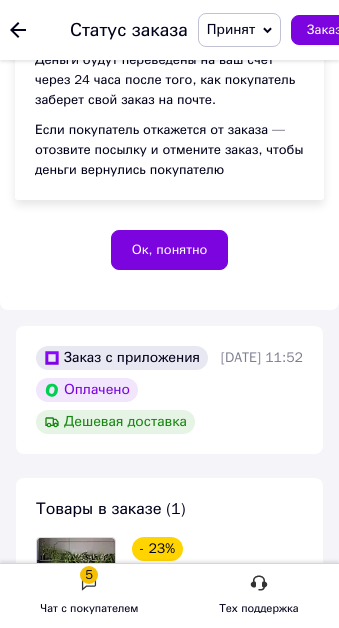 drag, startPoint x: 981, startPoint y: 573, endPoint x: 884, endPoint y: 570, distance: 97.04638 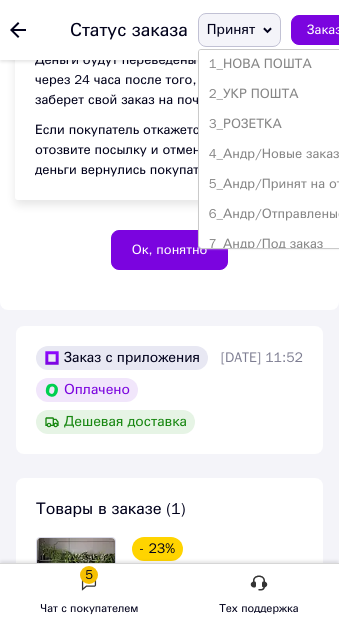scroll, scrollTop: 261, scrollLeft: 0, axis: vertical 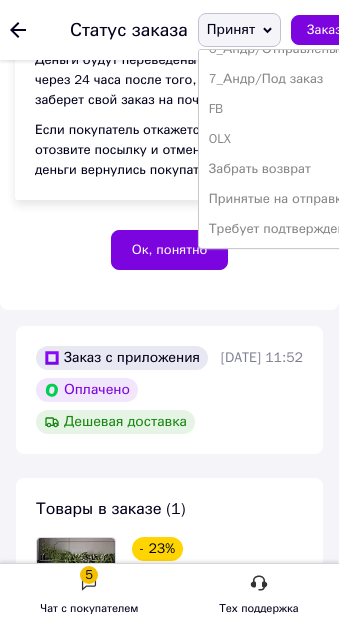 drag, startPoint x: 1356, startPoint y: 197, endPoint x: 909, endPoint y: 146, distance: 449.9 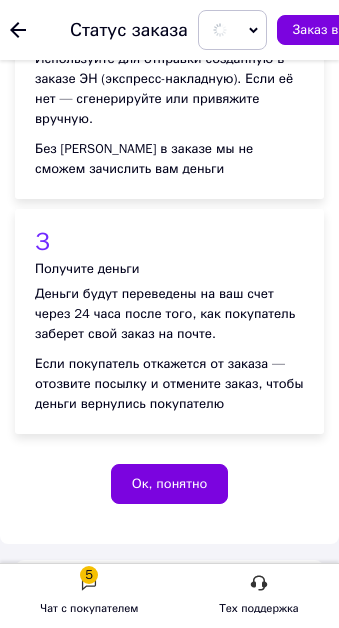 scroll, scrollTop: 398, scrollLeft: 0, axis: vertical 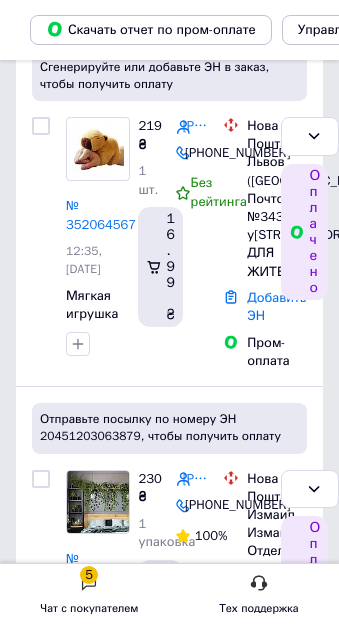 click on "№ 352045612" at bounding box center [101, 1496] 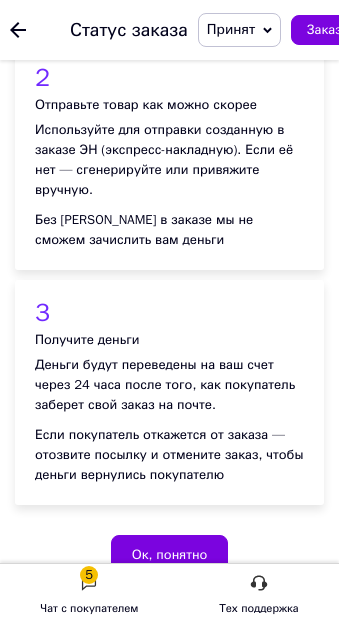 scroll, scrollTop: 745, scrollLeft: 0, axis: vertical 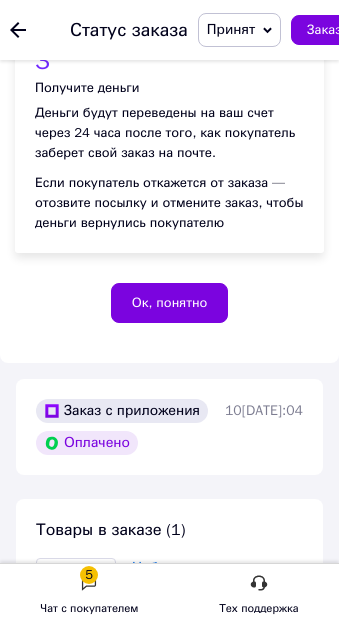 click on "Редактировать" at bounding box center [254, 893] 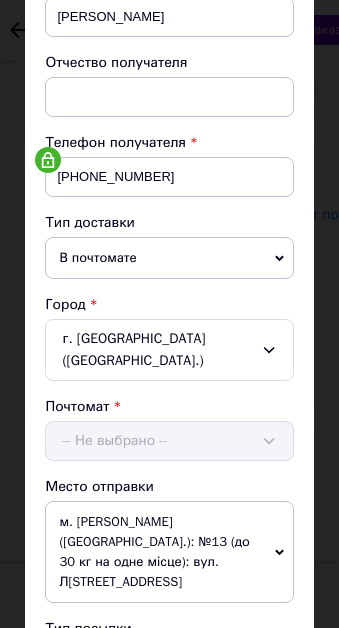 scroll, scrollTop: 627, scrollLeft: 0, axis: vertical 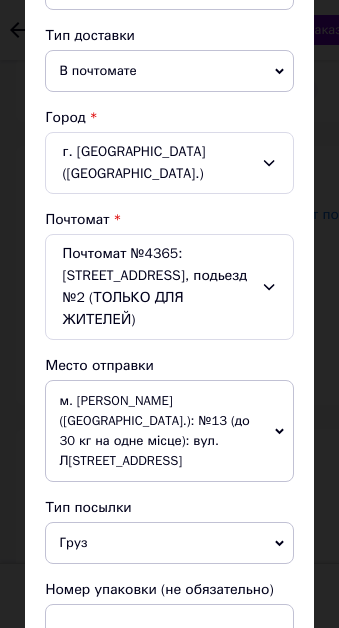 click on "Способ доставки Нова Пошта (платная) Плательщик Получатель Отправитель Фамилия получателя [PERSON_NAME] Имя получателя [PERSON_NAME] Отчество получателя Телефон получателя [PHONE_NUMBER] Тип доставки В почтомате В отделении Курьером Город г. [GEOGRAPHIC_DATA] ([GEOGRAPHIC_DATA].) Почтомат Почтомат №4365: у[STREET_ADDRESS]подьезд №2 (ТОЛЬКО ДЛЯ ЖИТЕЛЕЙ) Место отправки м. [GEOGRAPHIC_DATA] ([GEOGRAPHIC_DATA].): №13 (до 30 кг на одне місце): вул. Лазурна, 17 Нет совпадений. Попробуйте изменить условия поиска Добавить еще место отправки Тип посылки Груз Документы Номер упаковки (не обязательно) 320 Дата отправки" at bounding box center [169, 275] 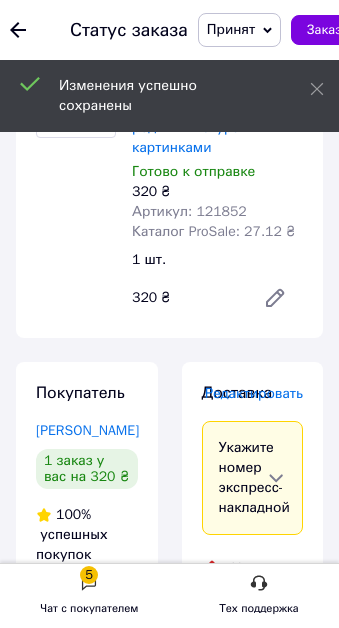 click on "Сгенерировать ЭН" at bounding box center [253, 1317] 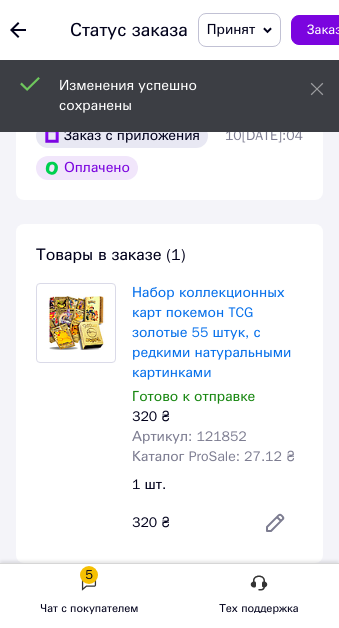 scroll, scrollTop: 745, scrollLeft: 0, axis: vertical 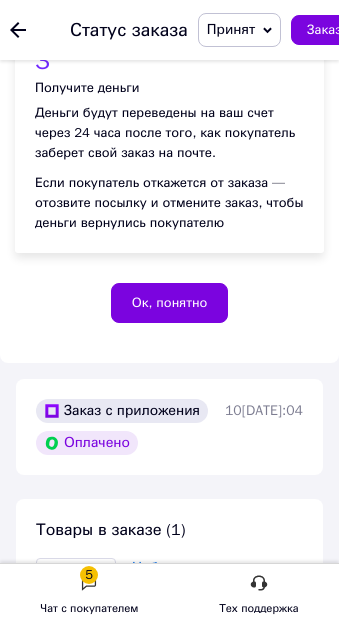 drag, startPoint x: 1021, startPoint y: 349, endPoint x: 816, endPoint y: 341, distance: 205.15604 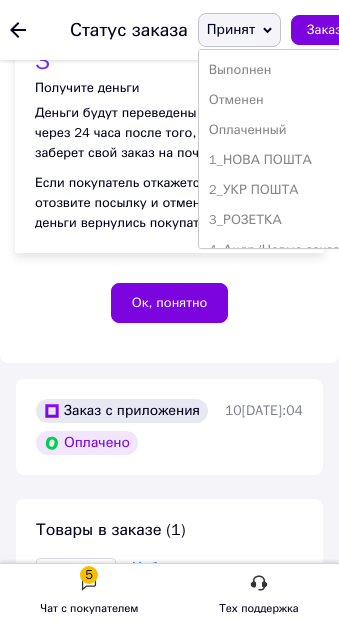 scroll, scrollTop: 261, scrollLeft: 0, axis: vertical 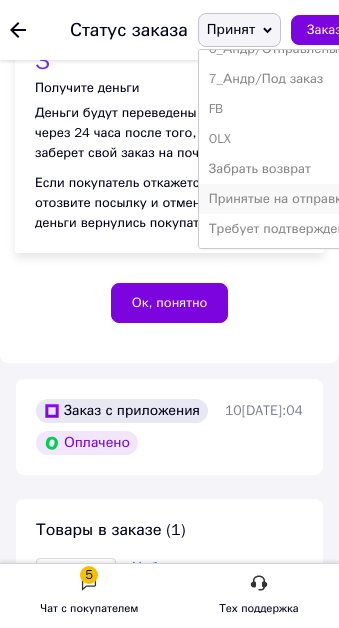 click on "Принятые на отправку" at bounding box center (300, 199) 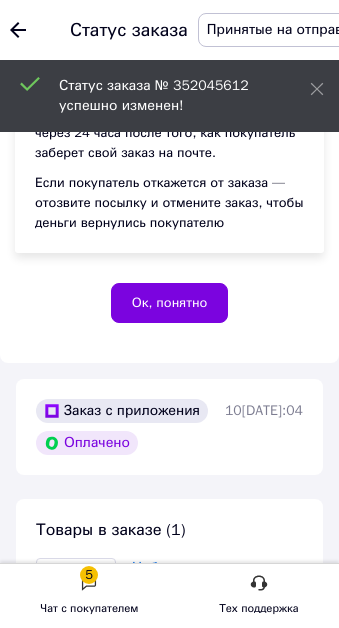 scroll, scrollTop: 0, scrollLeft: 0, axis: both 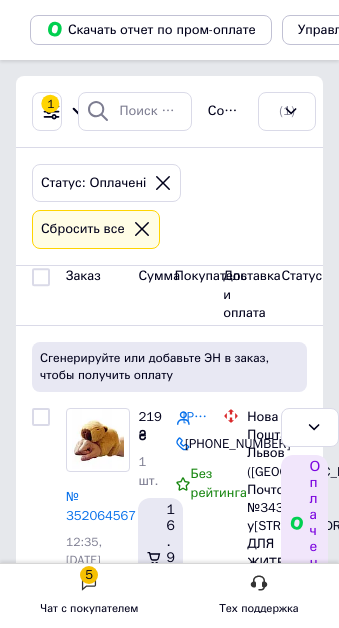 click on "Принятые 4" at bounding box center (-117, 199) 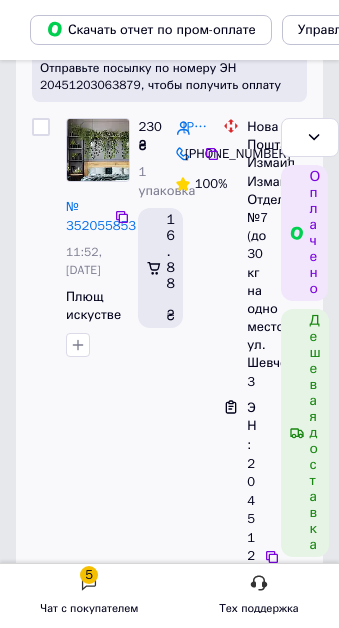 scroll, scrollTop: 645, scrollLeft: 0, axis: vertical 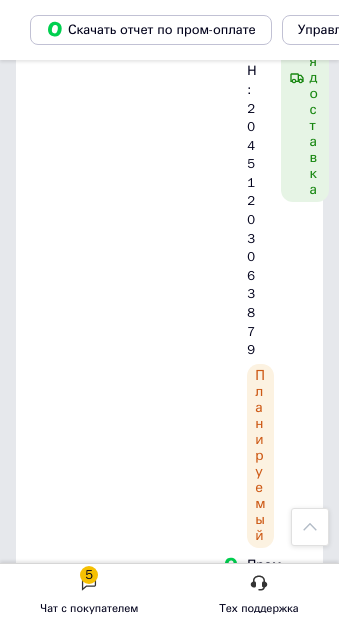 click on "№ 351996037 23:14[DATE] Плющ искуственный,лианы 12,6метров 1 320 ₴ 6 упаковка 96.89 ₴ [PERSON_NAME] [PHONE_NUMBER] Без рейтинга Нова Пошта с. Агрономічне ([GEOGRAPHIC_DATA].), №1: вул. [PERSON_NAME][STREET_ADDRESS] Добавить ЭН Наложенный платеж Принят" at bounding box center [169, 2912] 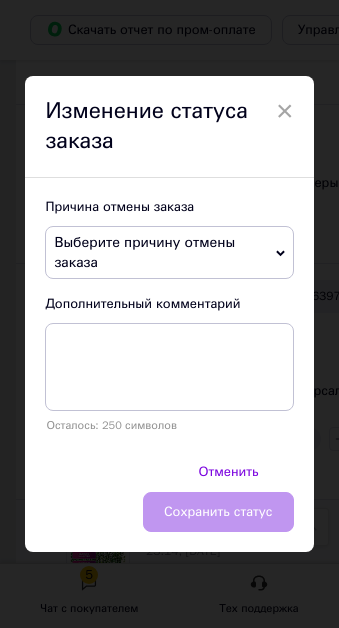 drag, startPoint x: 650, startPoint y: 322, endPoint x: 650, endPoint y: 305, distance: 17 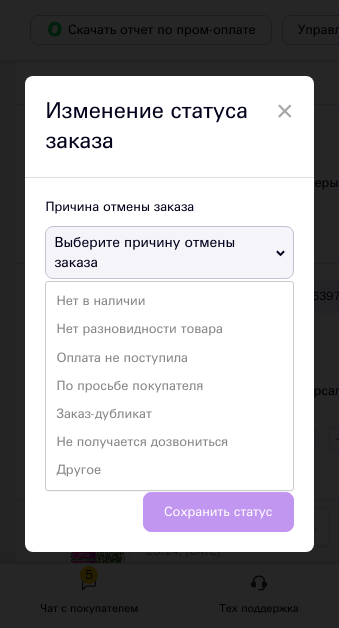 drag, startPoint x: 604, startPoint y: 403, endPoint x: 829, endPoint y: 491, distance: 241.59677 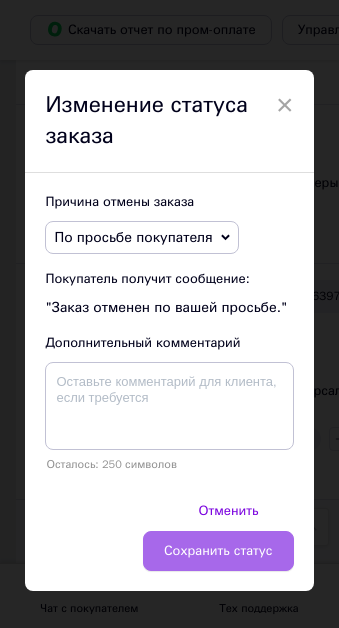 click on "Сохранить статус" at bounding box center [218, 551] 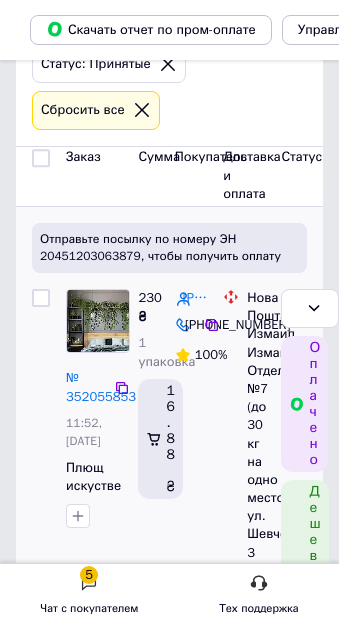scroll, scrollTop: 100, scrollLeft: 0, axis: vertical 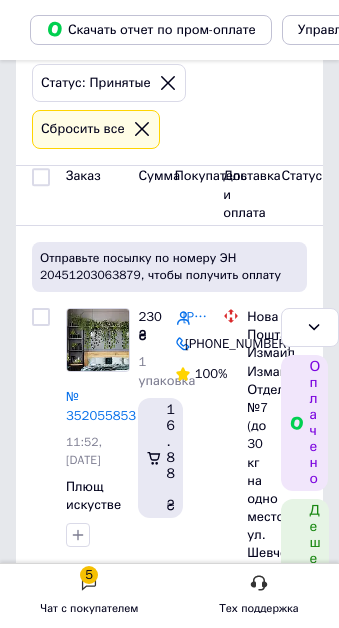 click on "Чат с покупателем 5" at bounding box center [0, 0] 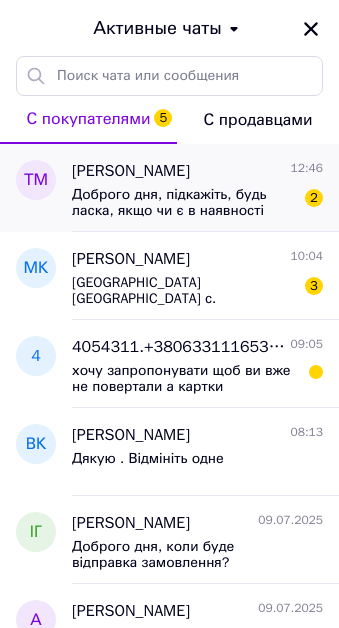 click on "Доброго дня, підкажіть, будь ласка, якщо чи є в наявності арка і як швидко здійснюється відправка? Дякую" at bounding box center [183, 203] 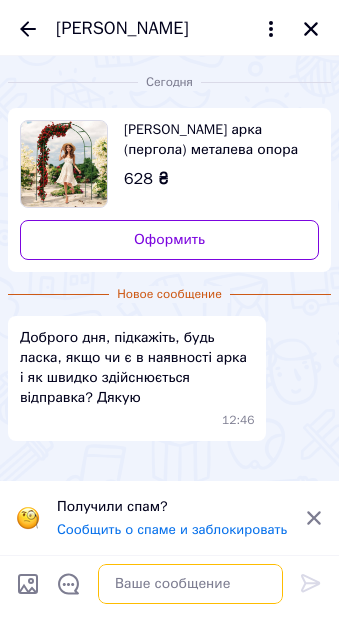 click at bounding box center [190, 584] 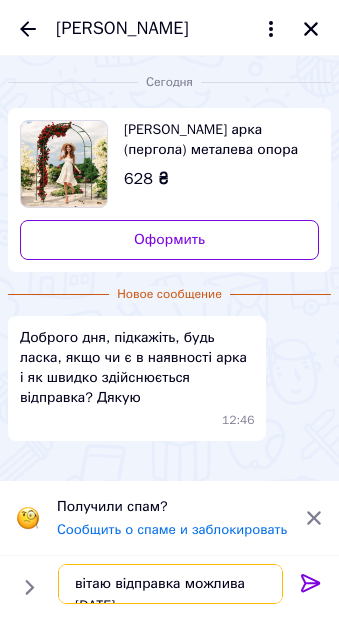 type on "вітаю відправка можлива [DATE]" 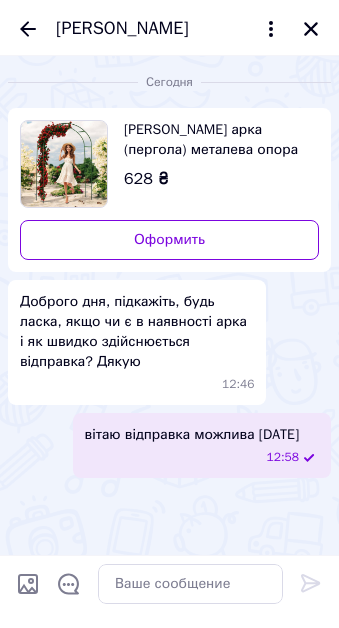 click 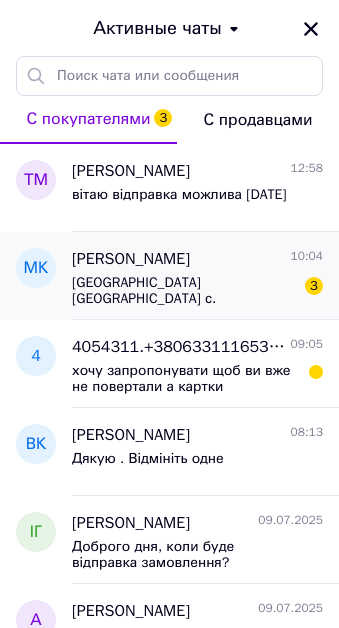 click on "[PERSON_NAME] 10:04 [GEOGRAPHIC_DATA] [GEOGRAPHIC_DATA] с.[GEOGRAPHIC_DATA] Миру 82 у нас одне відділення 3" at bounding box center [205, 276] 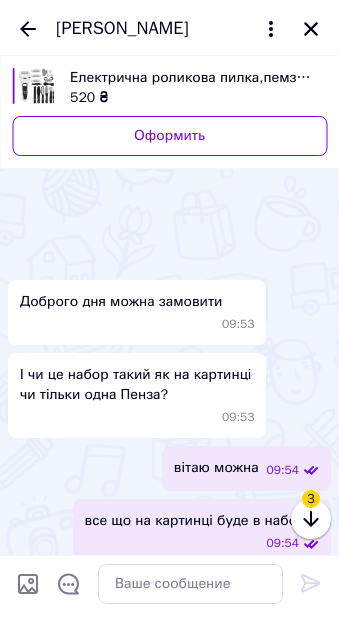 scroll, scrollTop: 365, scrollLeft: 0, axis: vertical 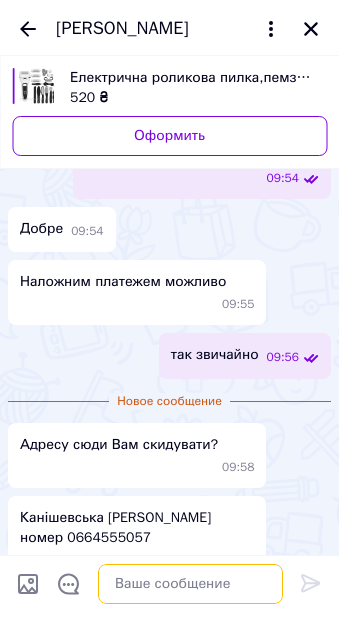 click at bounding box center [190, 584] 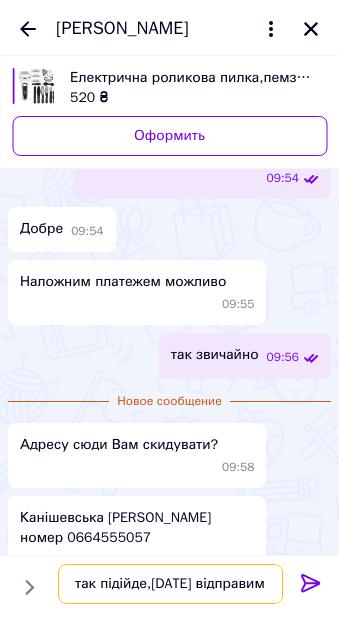 type on "так підійде,[DATE] відправим" 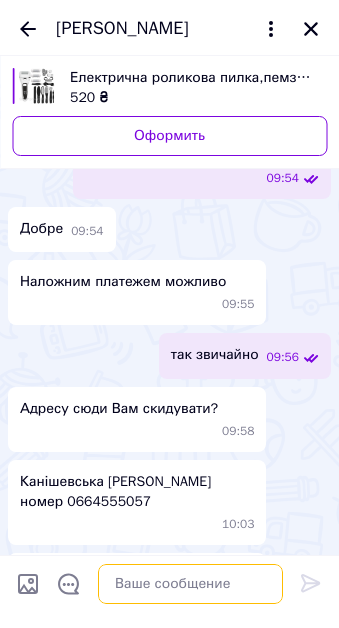 scroll, scrollTop: 331, scrollLeft: 0, axis: vertical 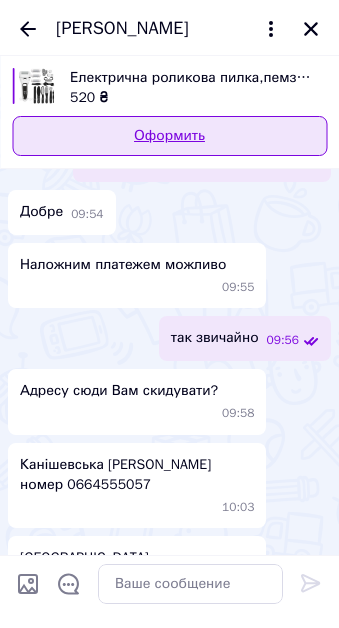 click on "Оформить" at bounding box center [169, 136] 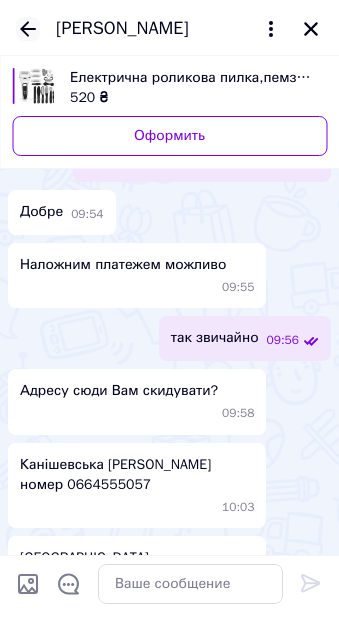 click 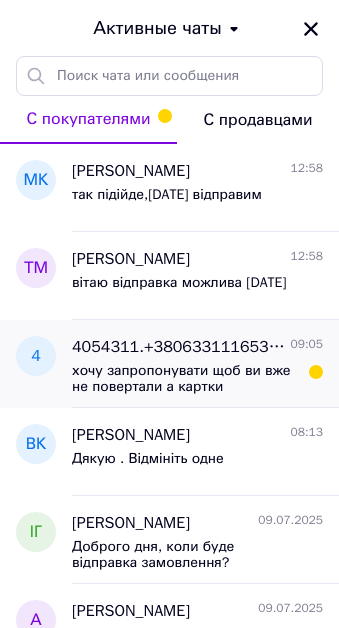 click on "4054311.+380633111653@xxxxxx$.com 09:05 хочу запропонувати щоб ви вже не повертали а картки залишились дитині,а ми перерахуємо вам кошти просто на картку
і [PERSON_NAME] надію що так вирішимо питанння з негативним відгуком)" at bounding box center (205, 364) 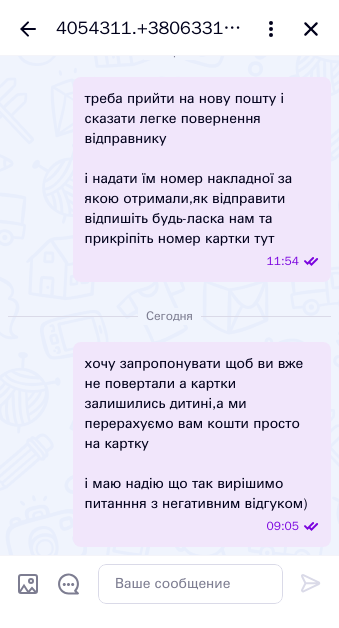 scroll, scrollTop: 1385, scrollLeft: 0, axis: vertical 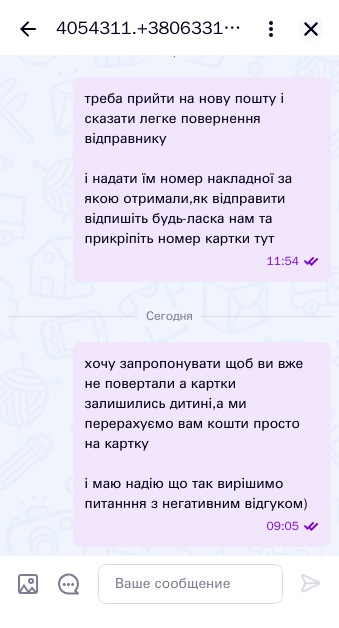 click 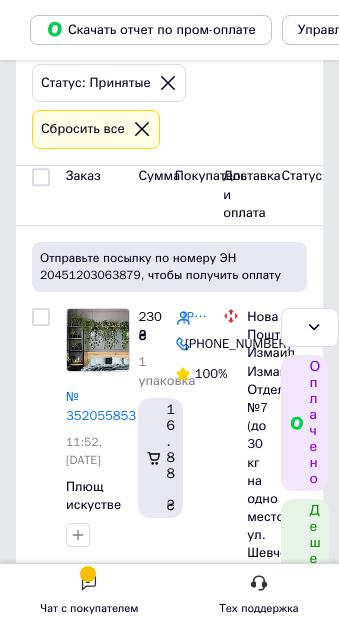 click 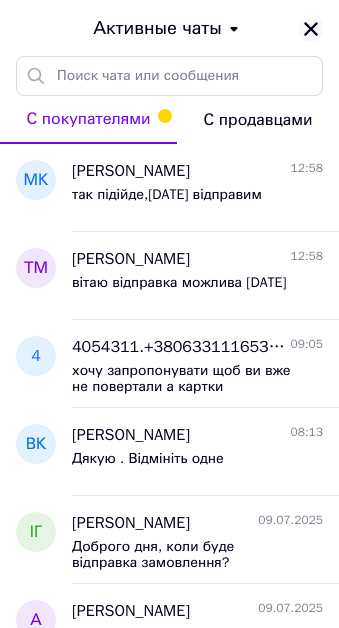 click 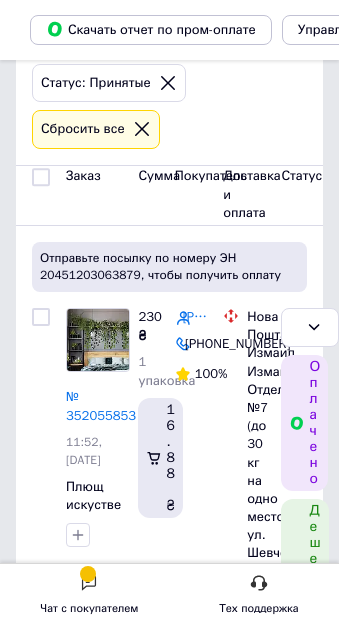 scroll, scrollTop: 621, scrollLeft: 0, axis: vertical 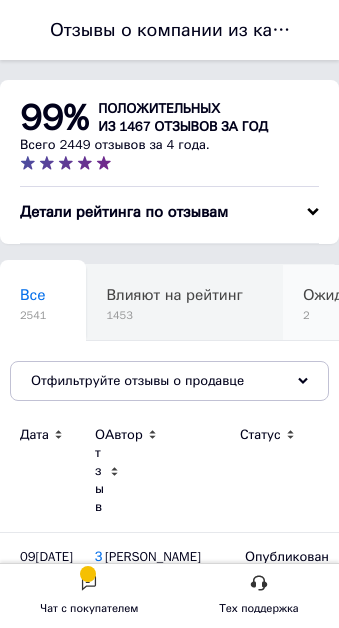 click on "Ожидают публикации" at bounding box center (381, 295) 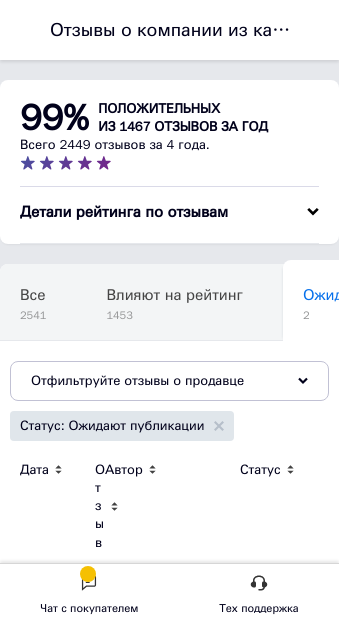 scroll, scrollTop: 198, scrollLeft: 0, axis: vertical 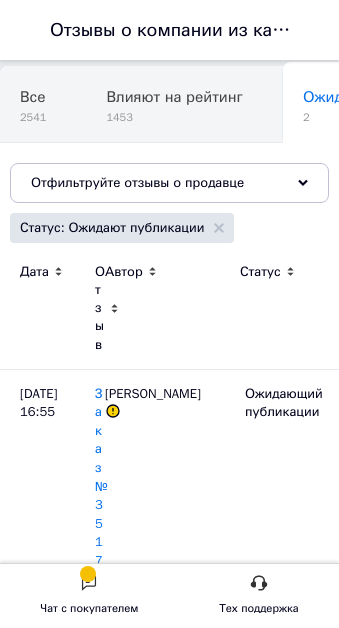 click on "Предыдущие версии отзывов" at bounding box center [101, 3623] 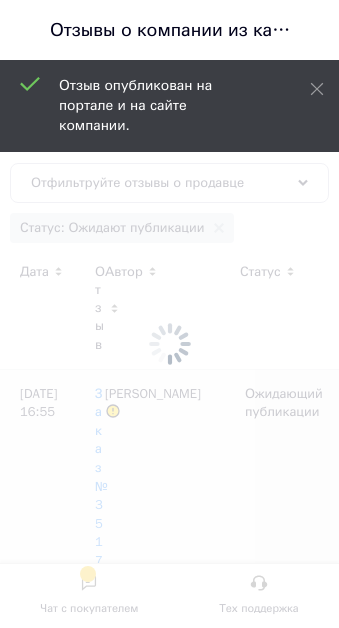 scroll, scrollTop: 0, scrollLeft: 0, axis: both 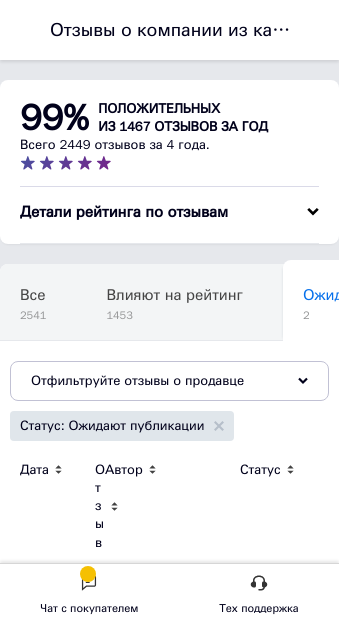 click on "Статус: Ожидают публикации" at bounding box center [122, 426] 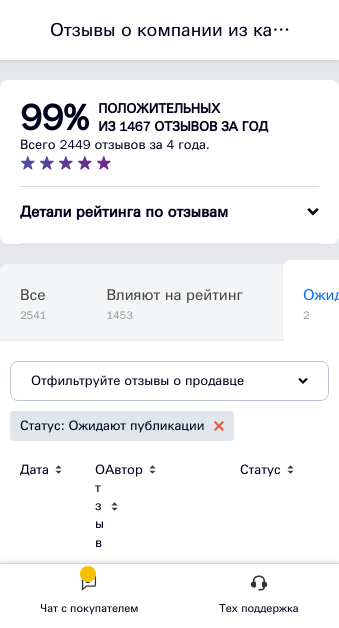 click 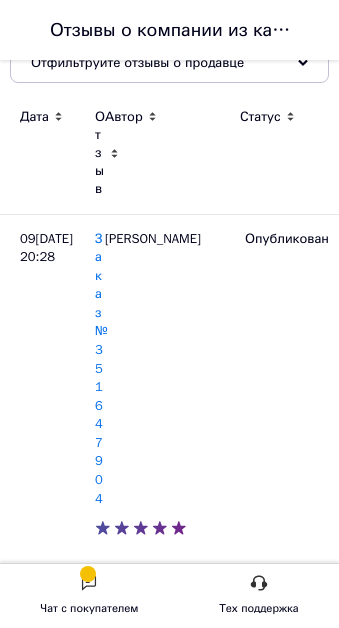 scroll, scrollTop: 0, scrollLeft: 0, axis: both 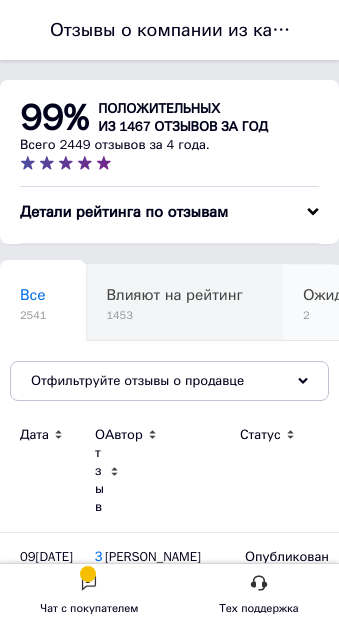 click on "Ожидают публикации 2" at bounding box center [391, 303] 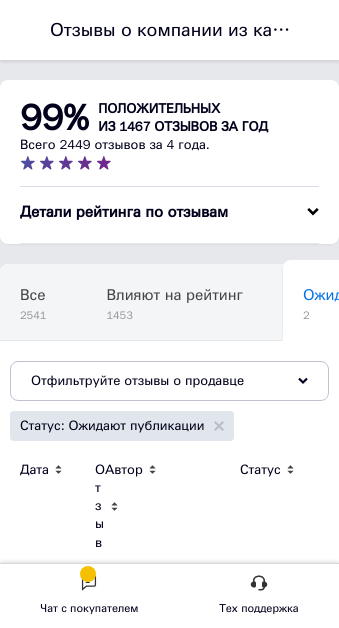 drag, startPoint x: 320, startPoint y: 271, endPoint x: 240, endPoint y: 247, distance: 83.52245 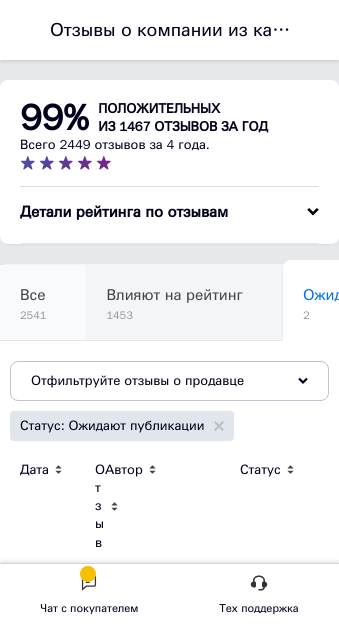 click on "Все" at bounding box center (33, 295) 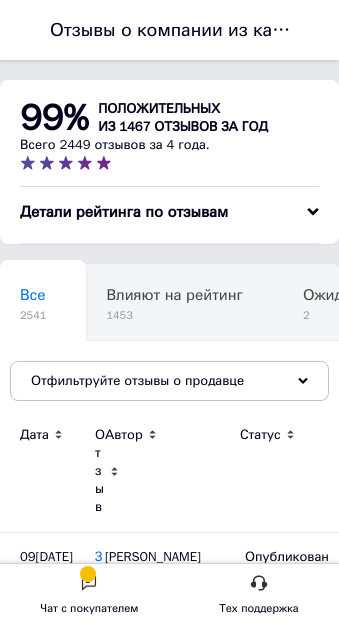 scroll, scrollTop: 0, scrollLeft: 0, axis: both 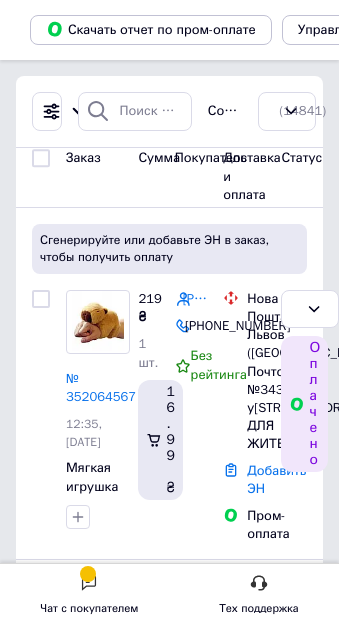 click on "Новые 2" at bounding box center (-117, 198) 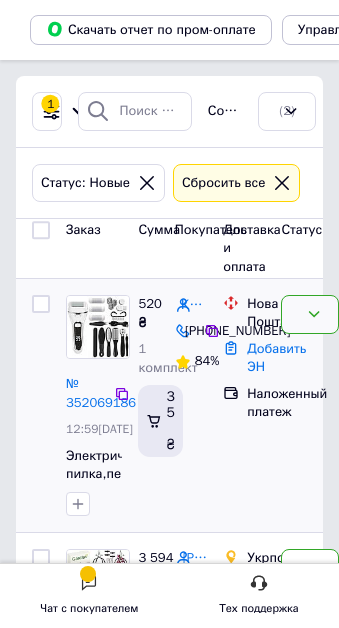 click on "Новый" at bounding box center (298, 314) 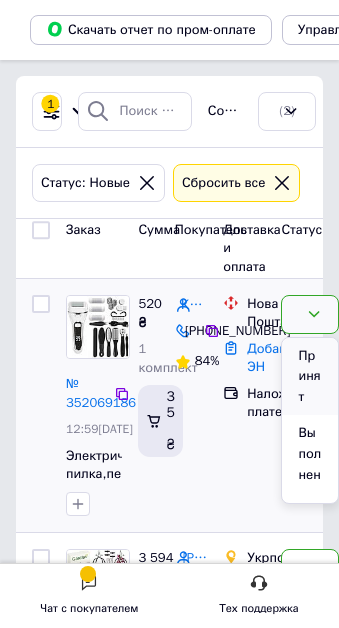 click on "Принят" at bounding box center [310, 377] 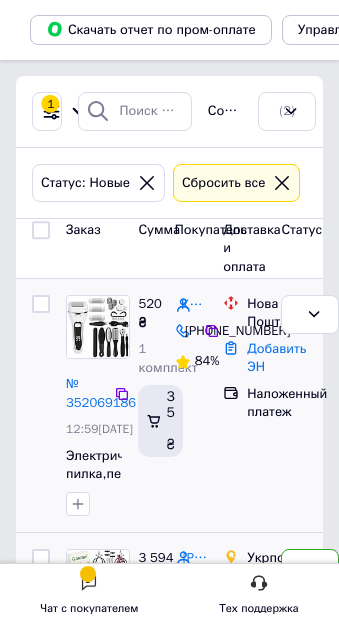 click 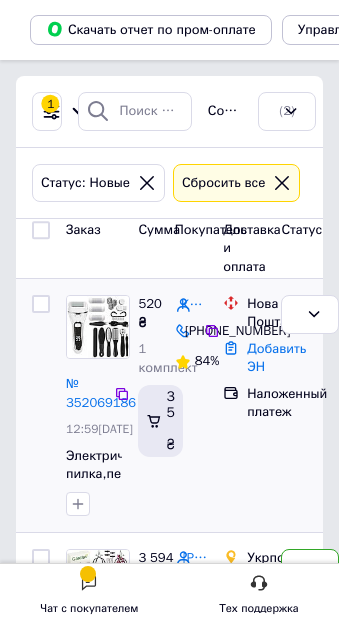 click on "Чат с покупателем" at bounding box center (0, 0) 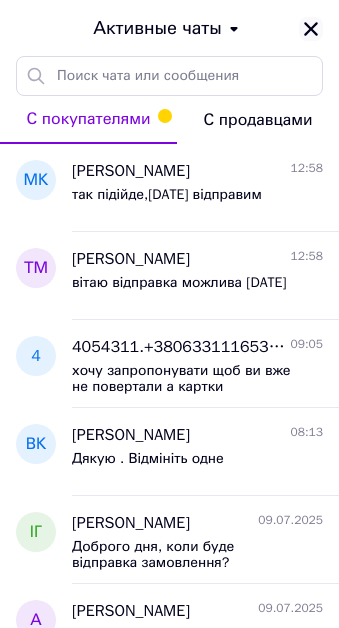 click 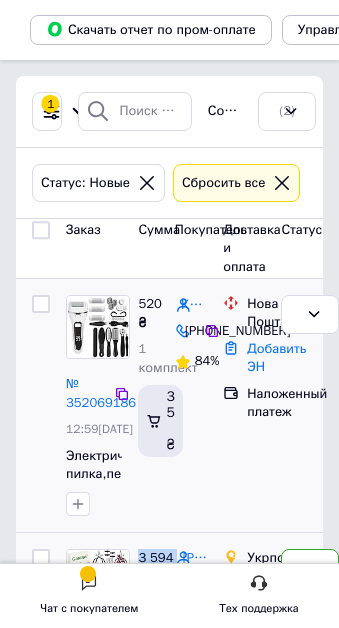 drag, startPoint x: 769, startPoint y: 491, endPoint x: 724, endPoint y: 462, distance: 53.535034 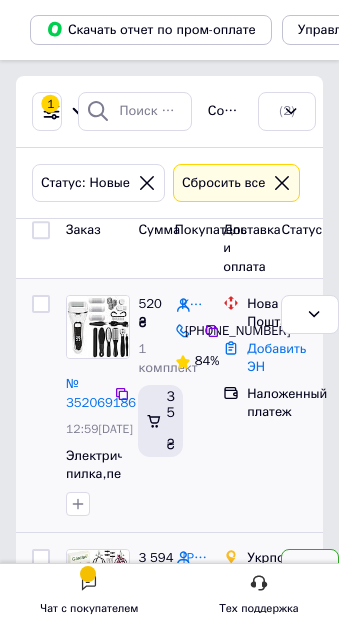 click on "Новый" at bounding box center [298, 568] 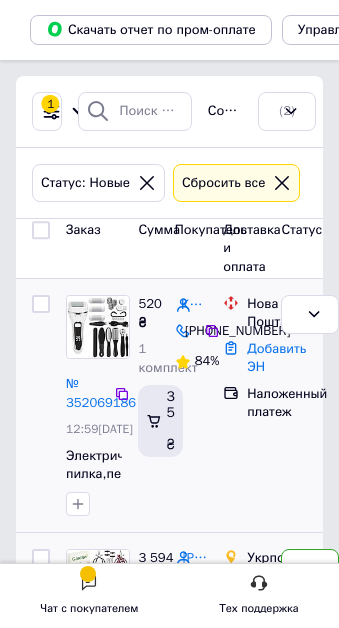click on "№ 352037253" at bounding box center (101, 647) 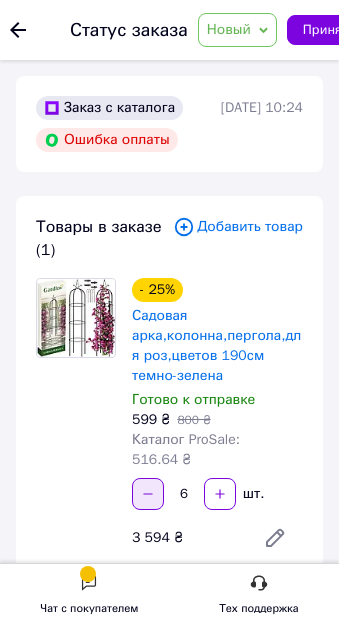 click 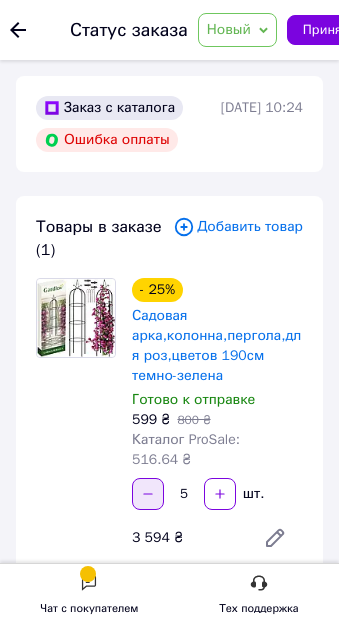 click 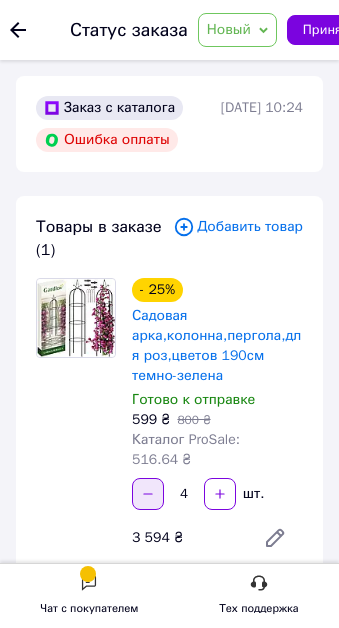 click 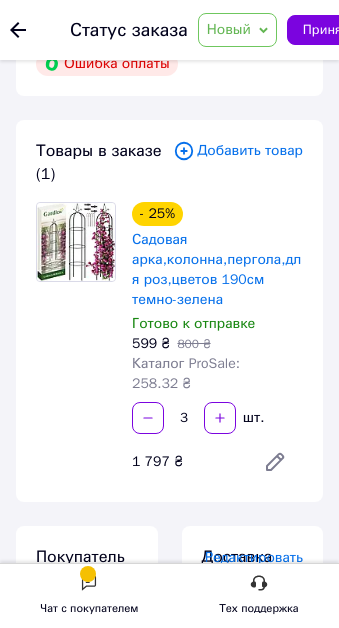 scroll, scrollTop: 200, scrollLeft: 0, axis: vertical 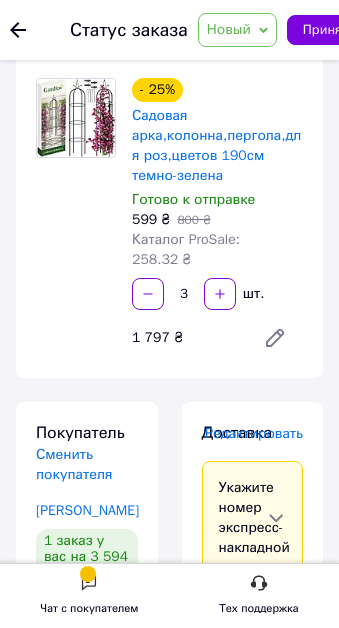 drag, startPoint x: 1121, startPoint y: 435, endPoint x: 1028, endPoint y: 436, distance: 93.00538 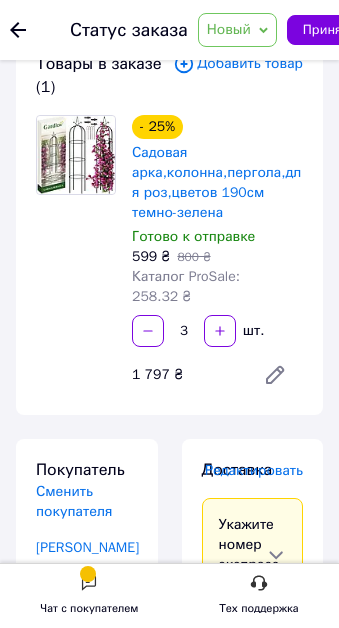 scroll, scrollTop: 100, scrollLeft: 0, axis: vertical 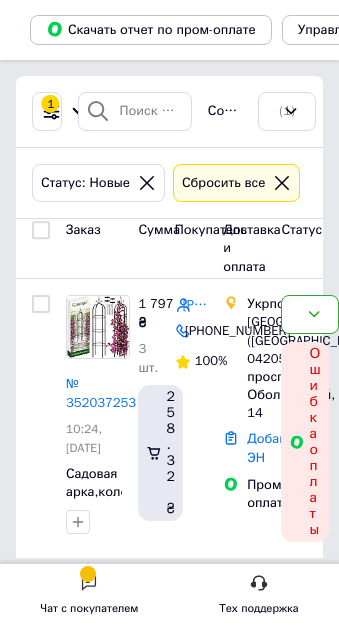 click on "Новые 1" at bounding box center (-117, 198) 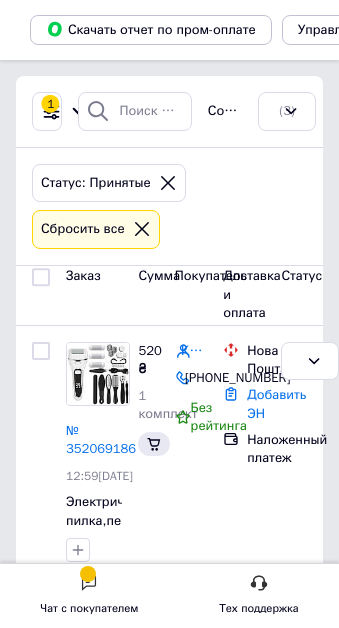 click on "Оплаченные 1" at bounding box center (-117, 311) 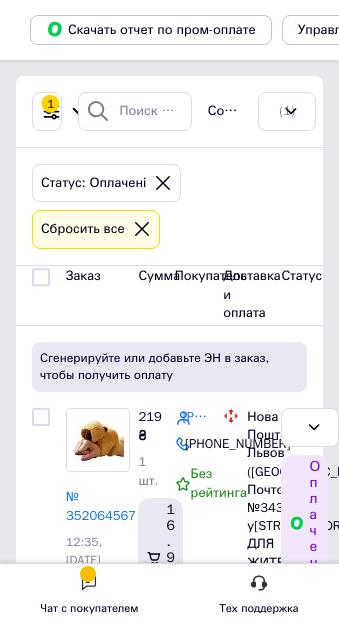 click on "Принятые 3" at bounding box center [-117, 227] 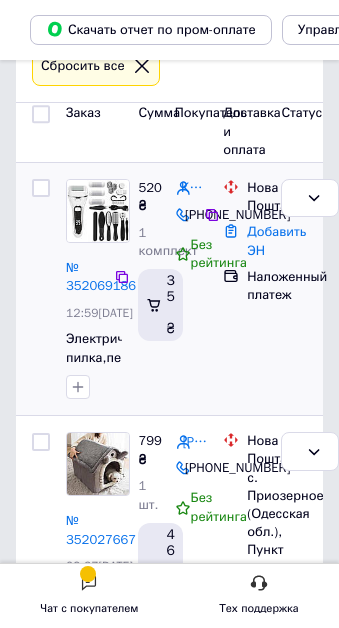 scroll, scrollTop: 167, scrollLeft: 0, axis: vertical 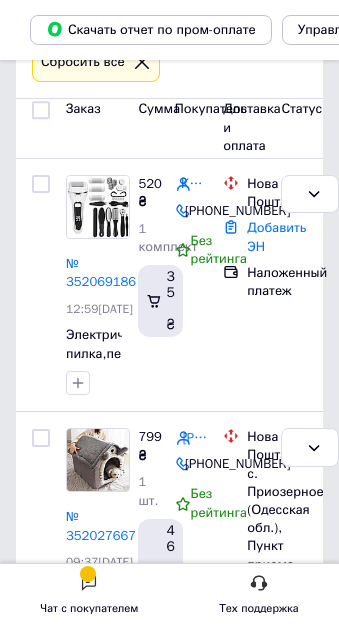 click on "Принят" at bounding box center (298, 872) 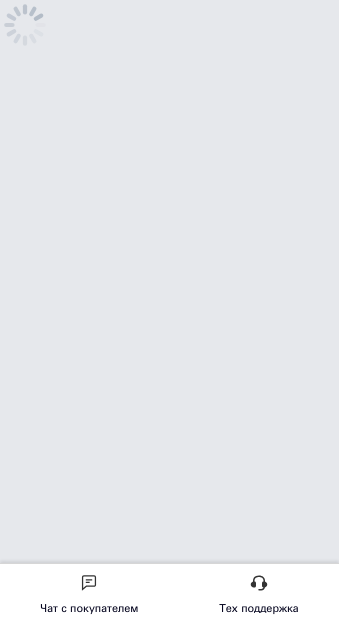 scroll, scrollTop: 0, scrollLeft: 0, axis: both 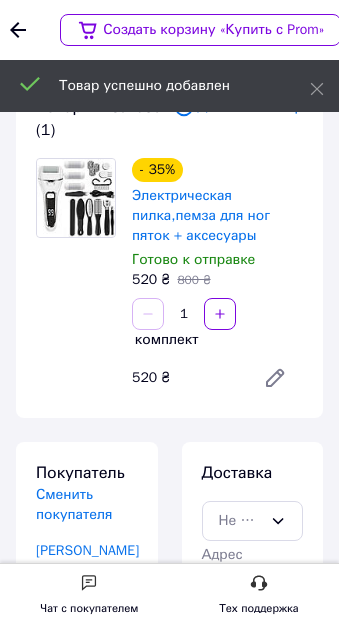 click on "Не выбрано" at bounding box center (75, 807) 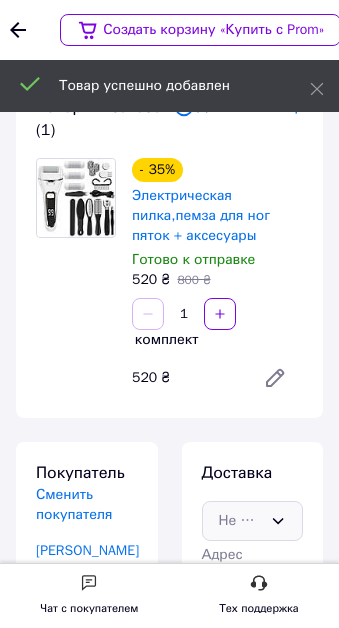 click on "Не выбрано" at bounding box center [241, 521] 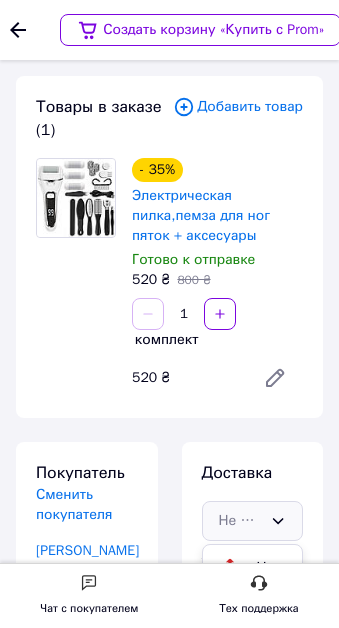 click on "Нова Пошта (платная)" at bounding box center [253, 568] 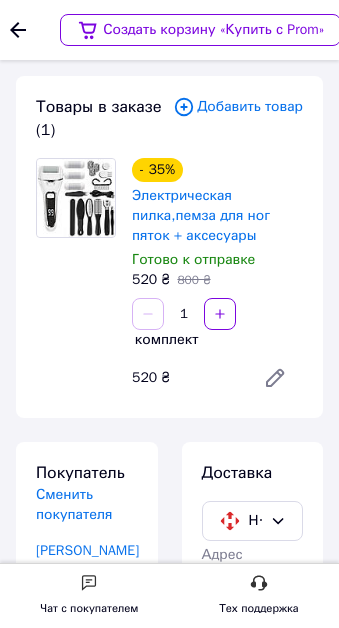 click on "Создать корзину «Купить с Prom» Сохранить заказ" at bounding box center (273, 30) 